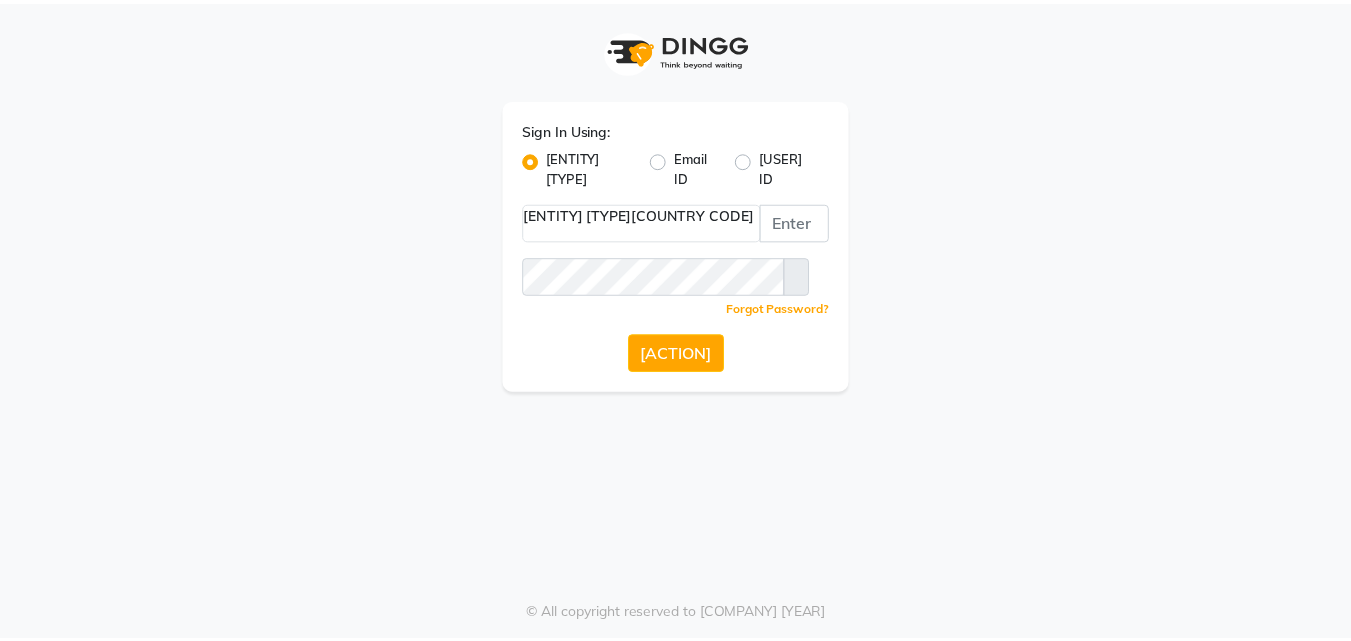 scroll, scrollTop: 0, scrollLeft: 0, axis: both 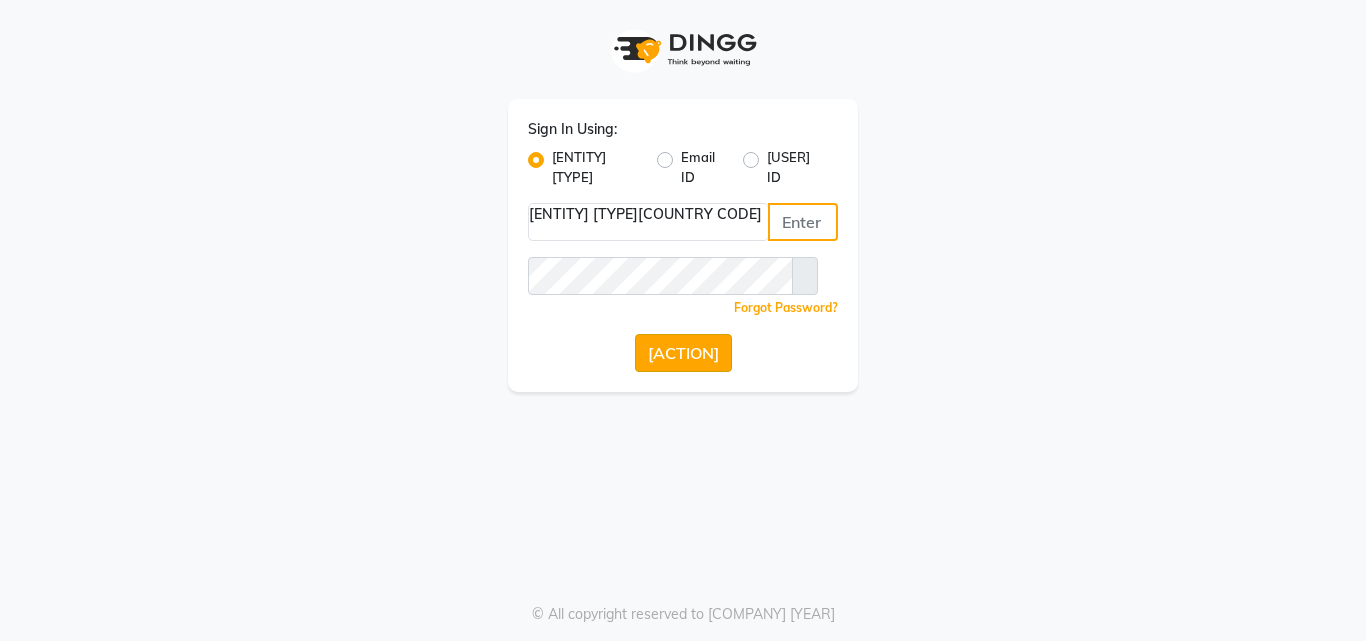 type on "[PHONE]" 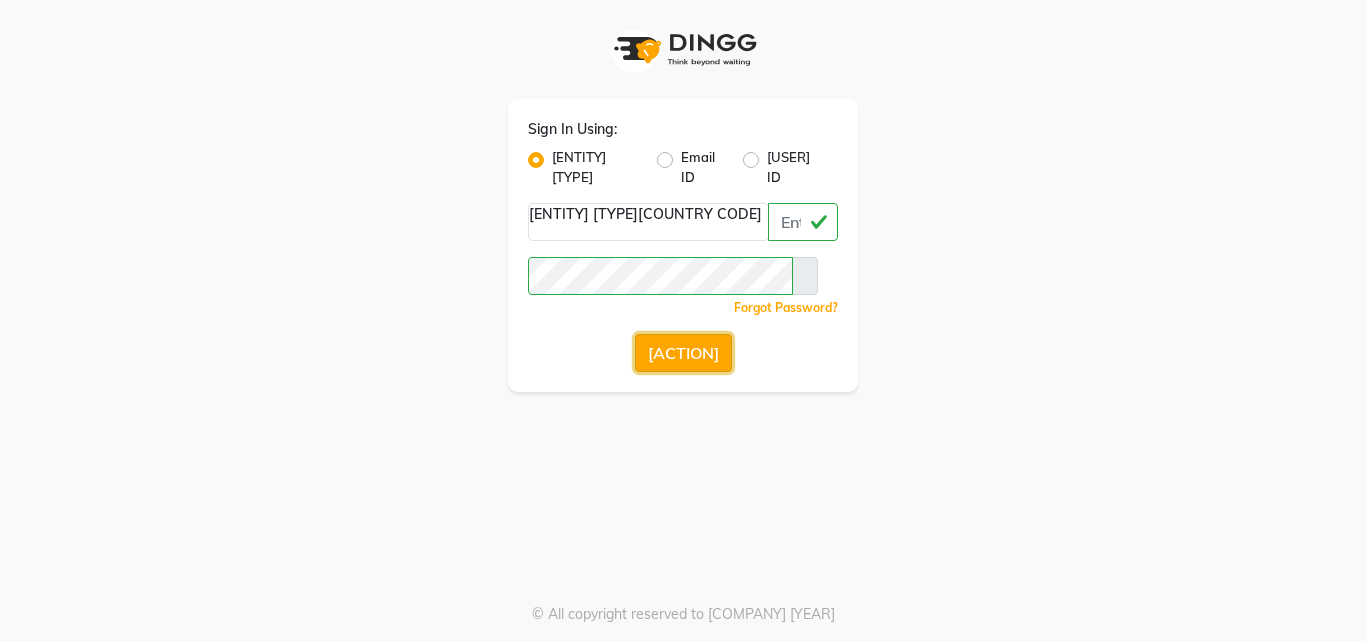 click on "Sign In" at bounding box center (683, 353) 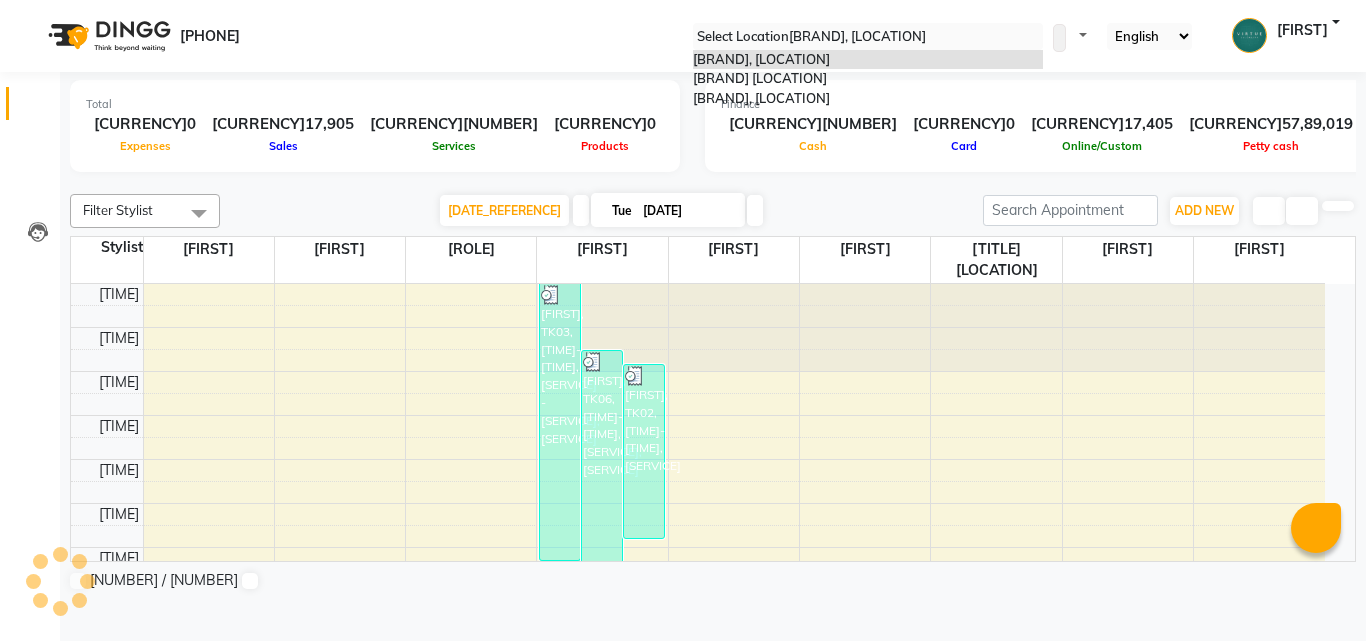click at bounding box center (868, 37) 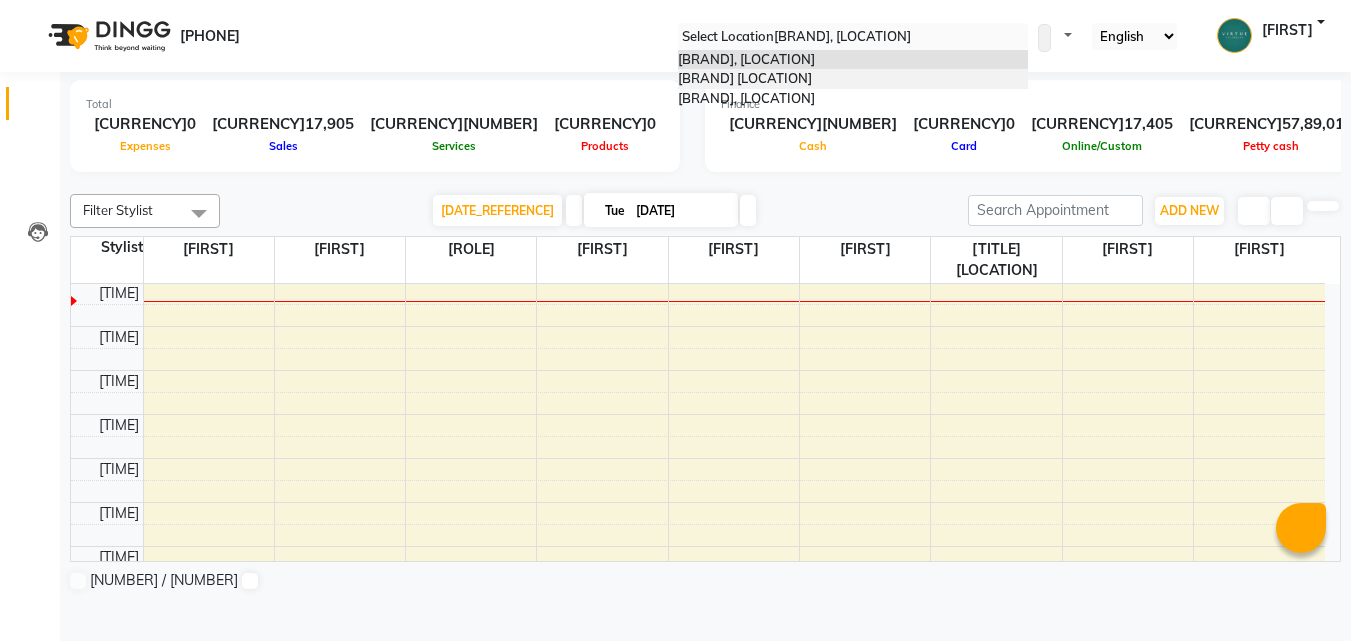 scroll, scrollTop: 617, scrollLeft: 0, axis: vertical 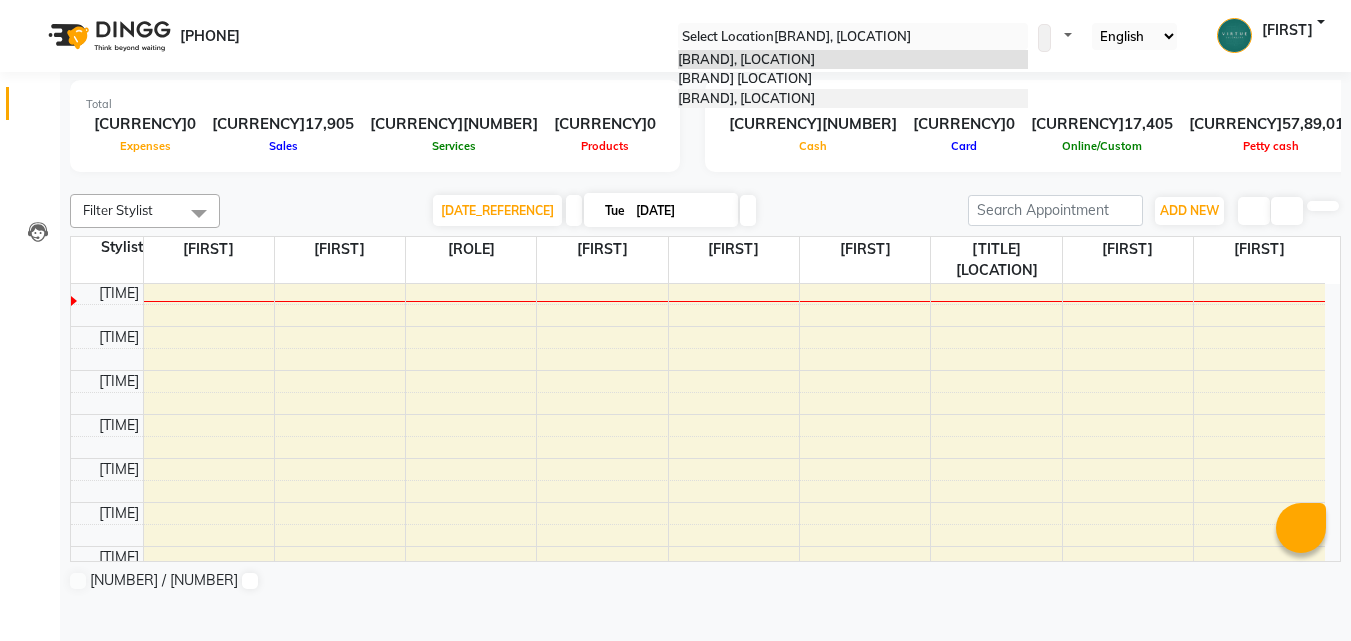click on "[BRAND], [CITY]" at bounding box center (746, 98) 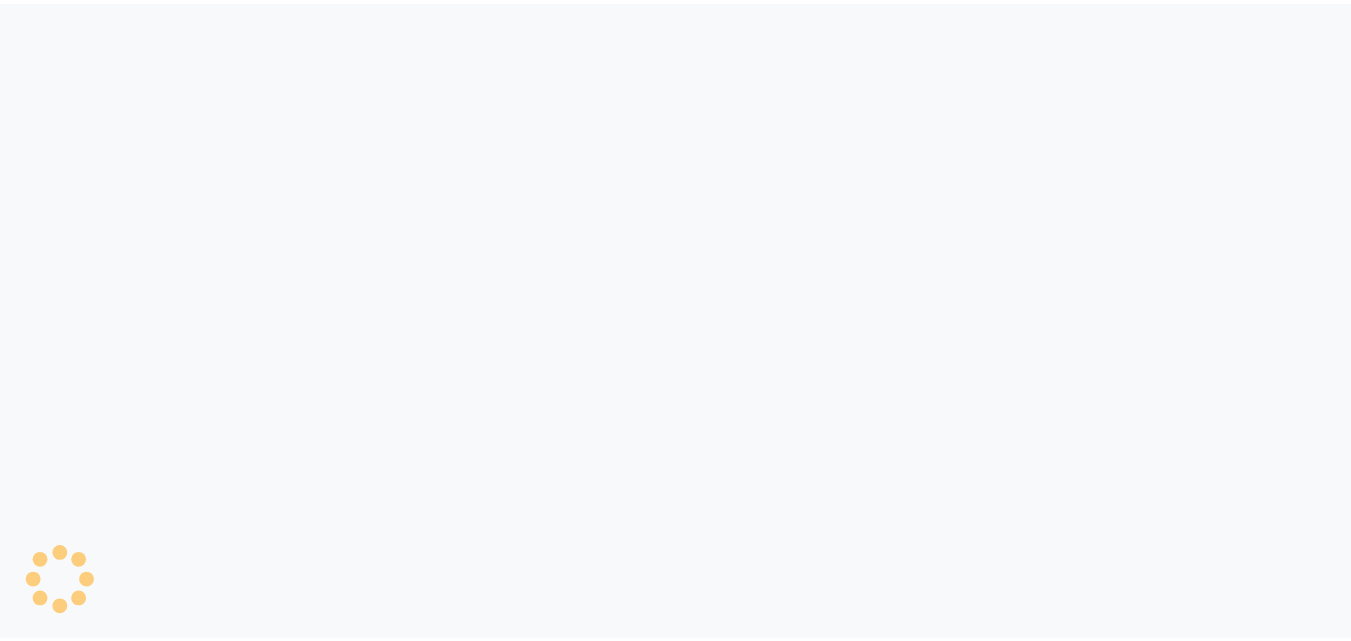 scroll, scrollTop: 0, scrollLeft: 0, axis: both 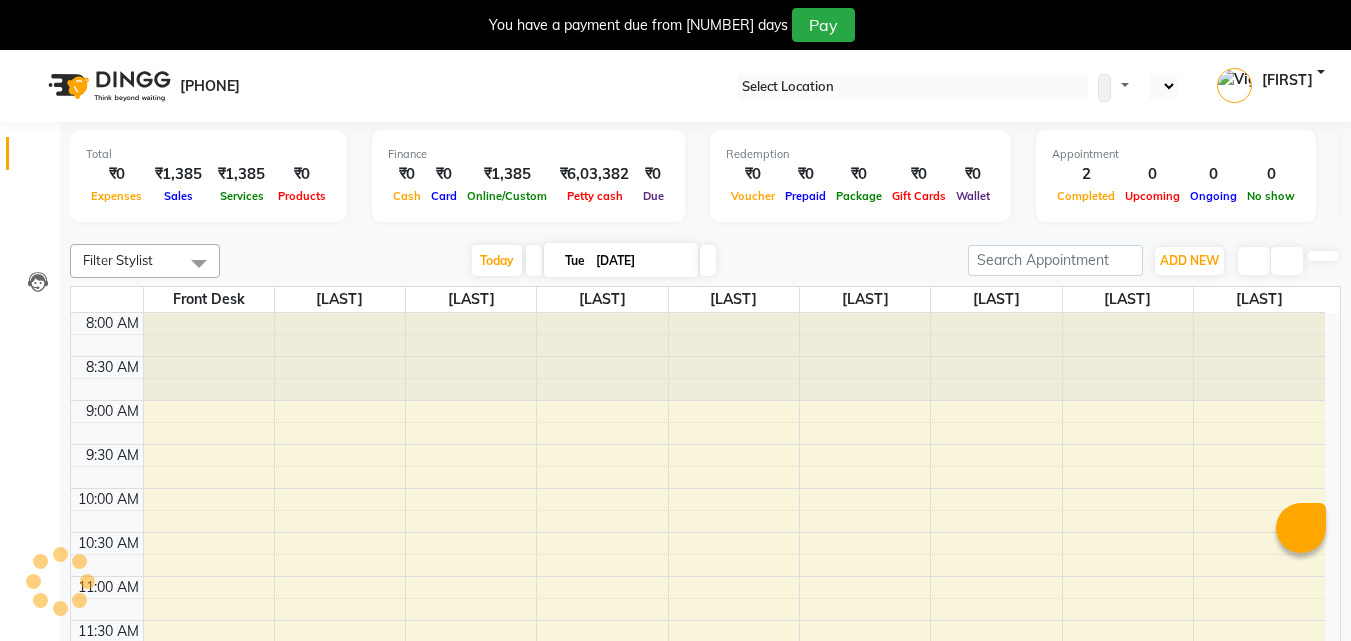 click at bounding box center (1335, 8) 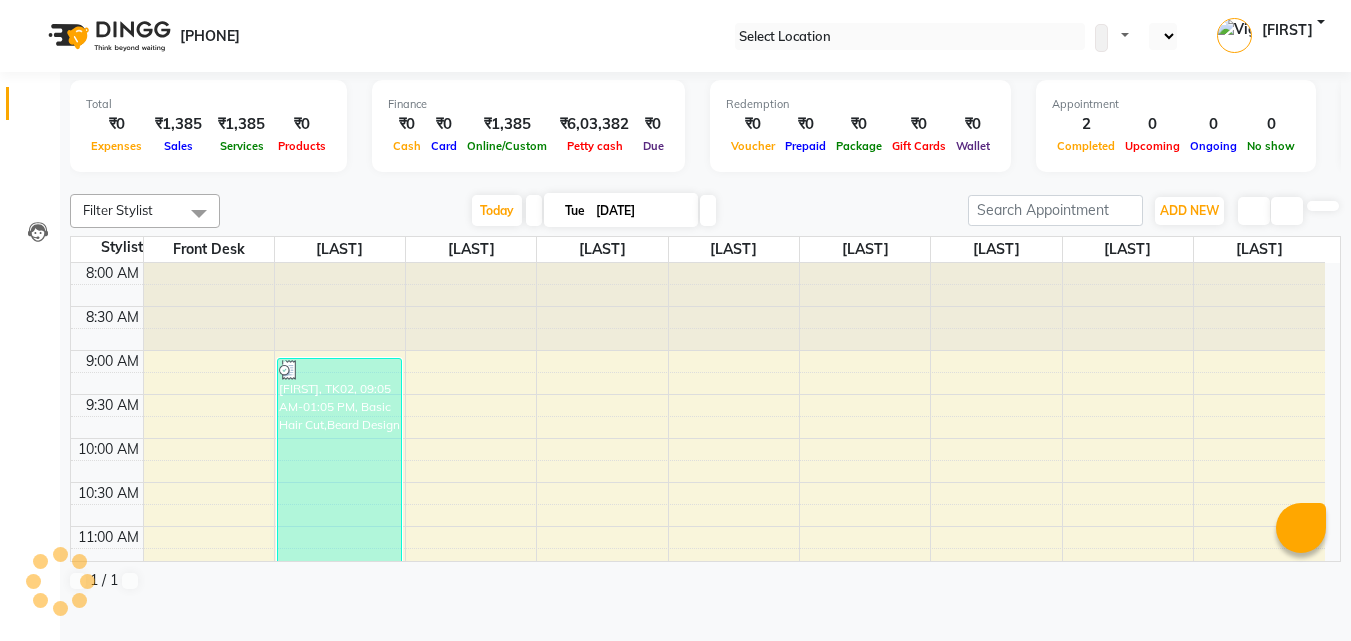 scroll, scrollTop: 0, scrollLeft: 0, axis: both 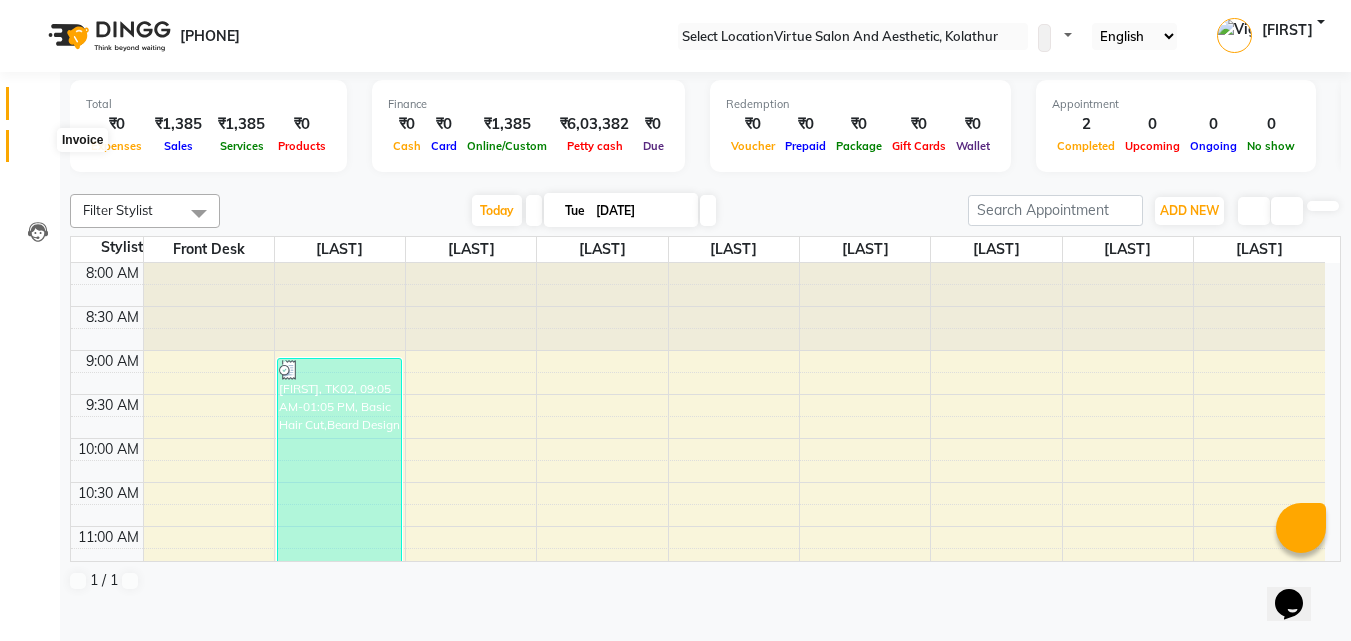 click at bounding box center (38, 151) 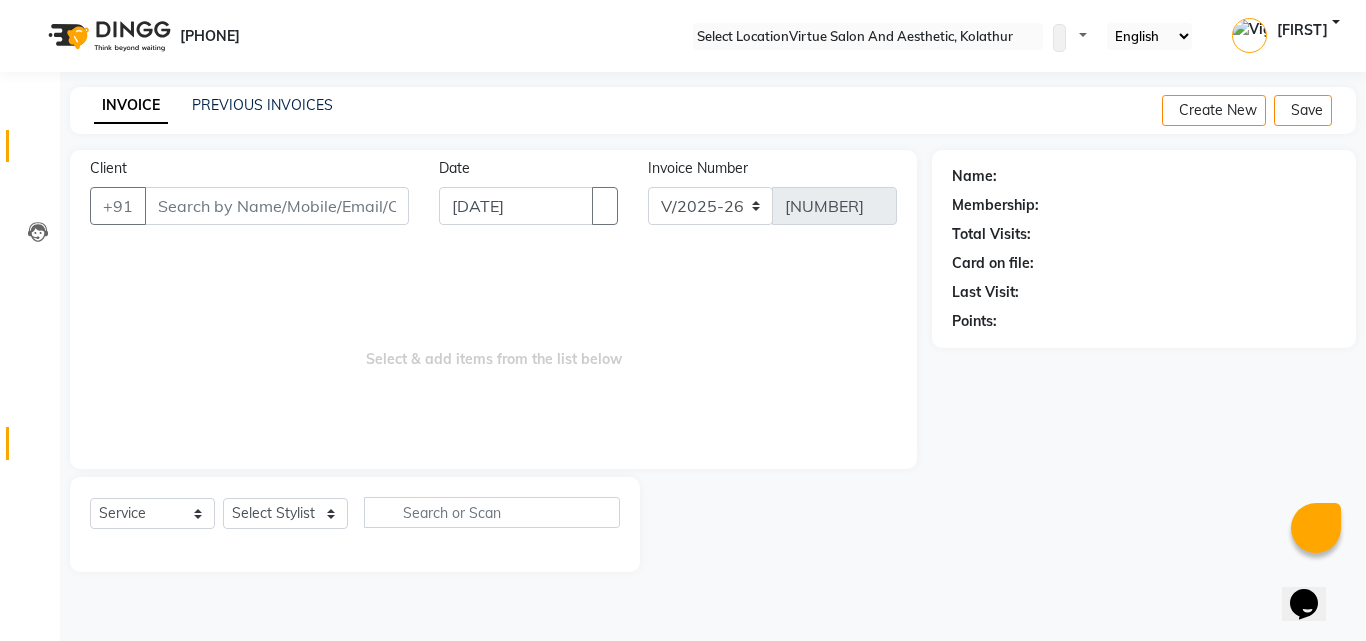 click at bounding box center (38, 448) 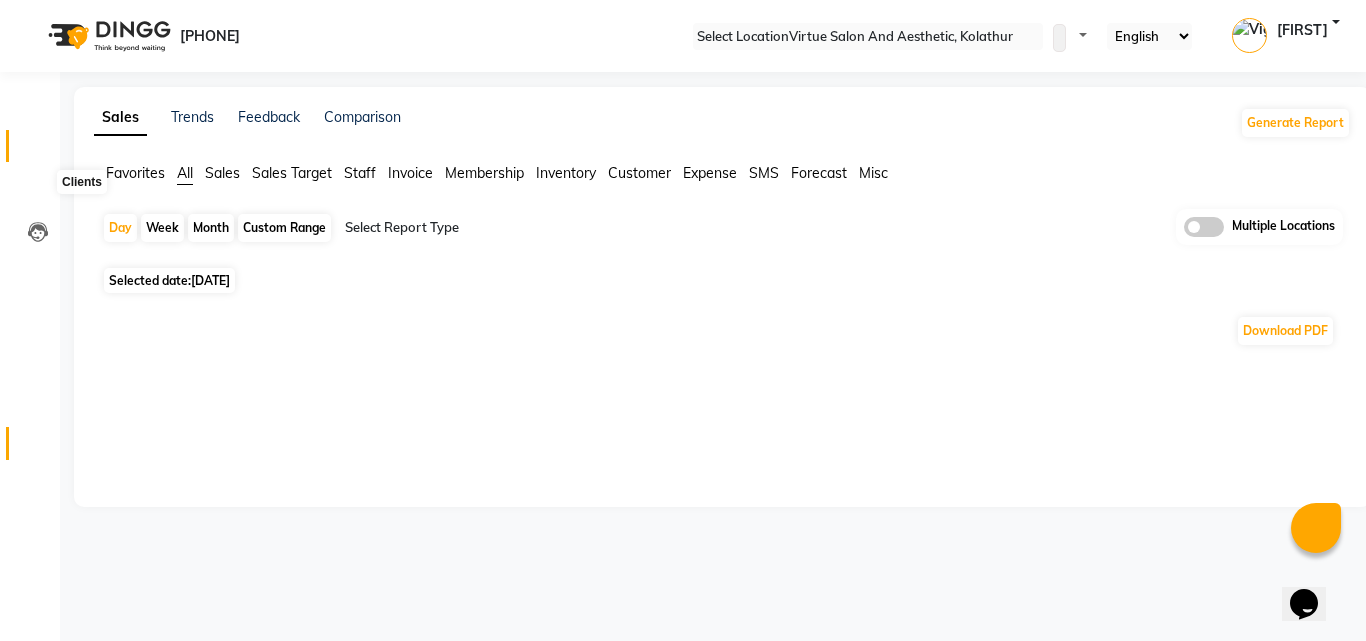 click at bounding box center [37, 151] 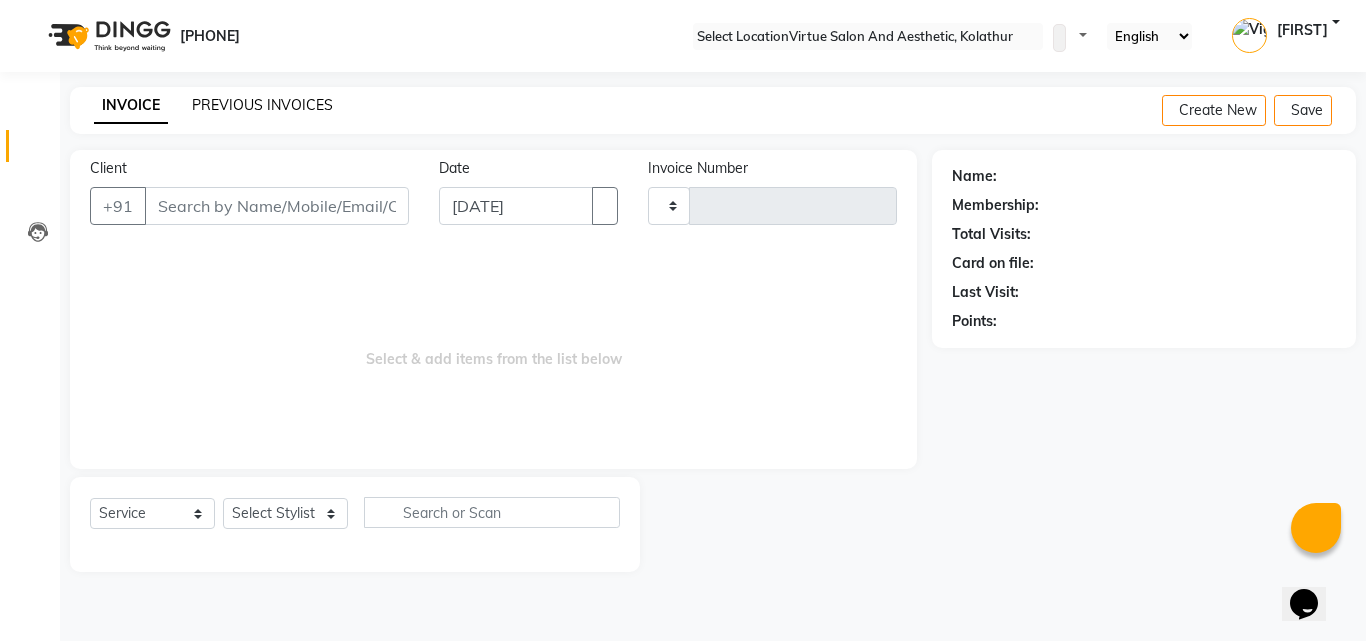 click on "PREVIOUS INVOICES" at bounding box center (262, 105) 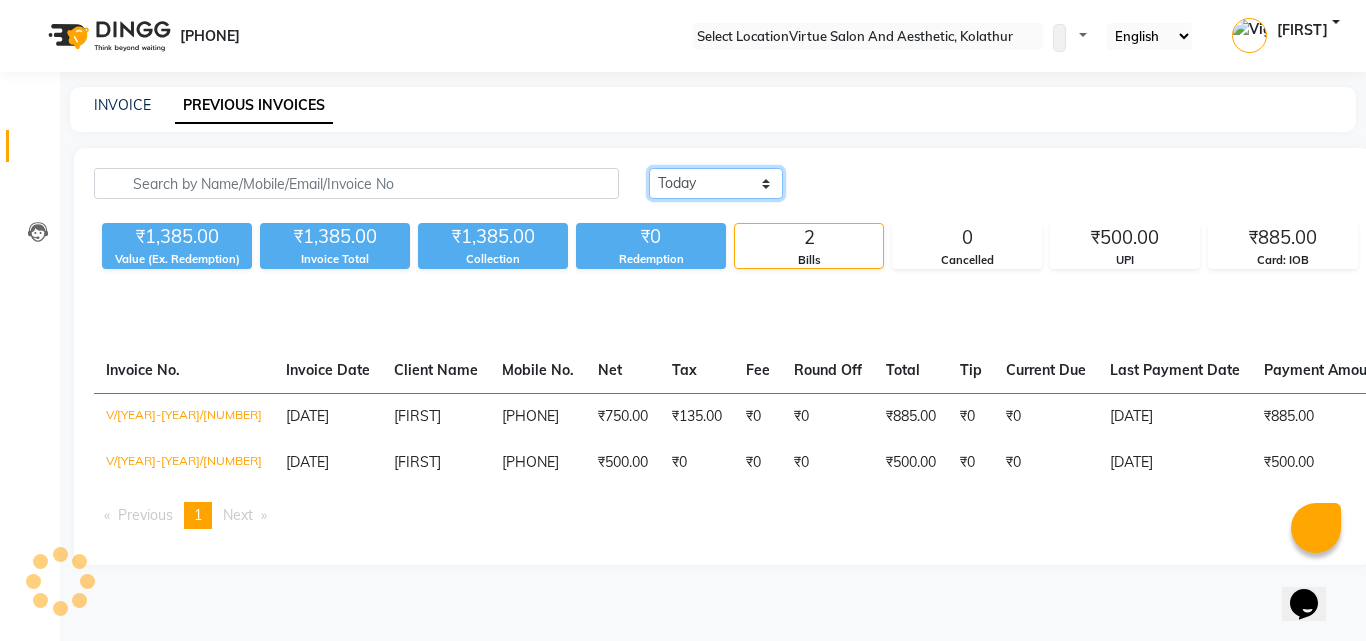 click on "Today Yesterday Custom Range" at bounding box center [716, 183] 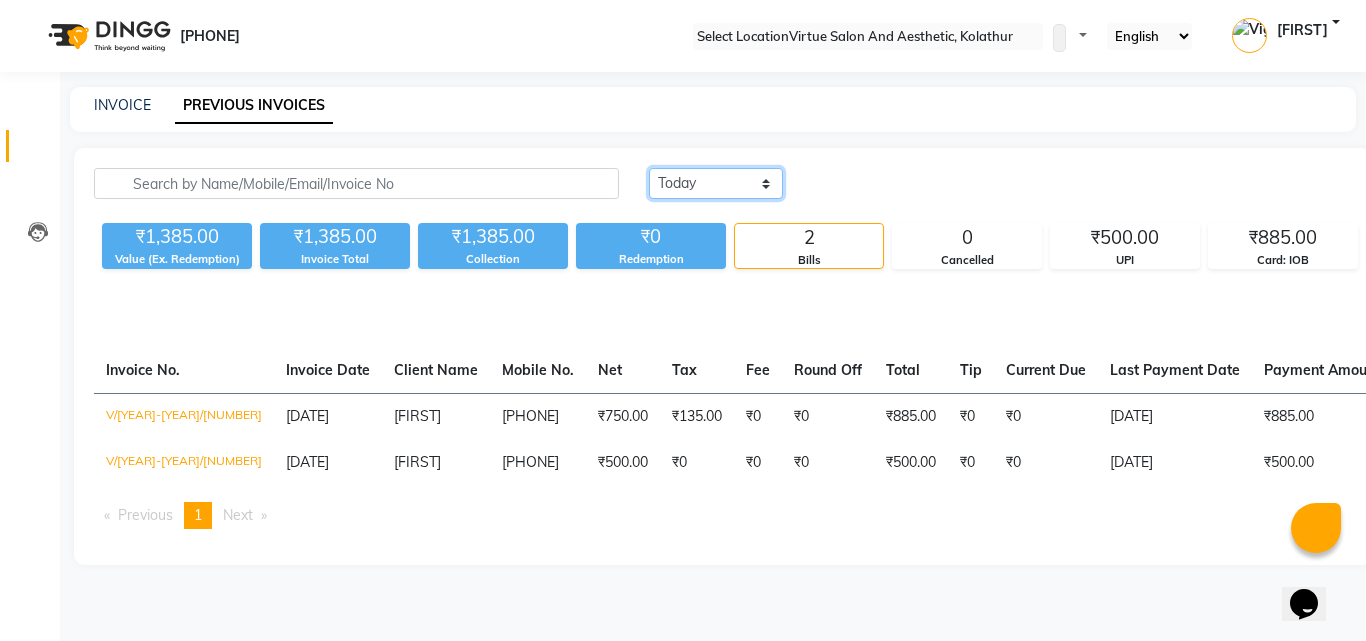 select on "yesterday" 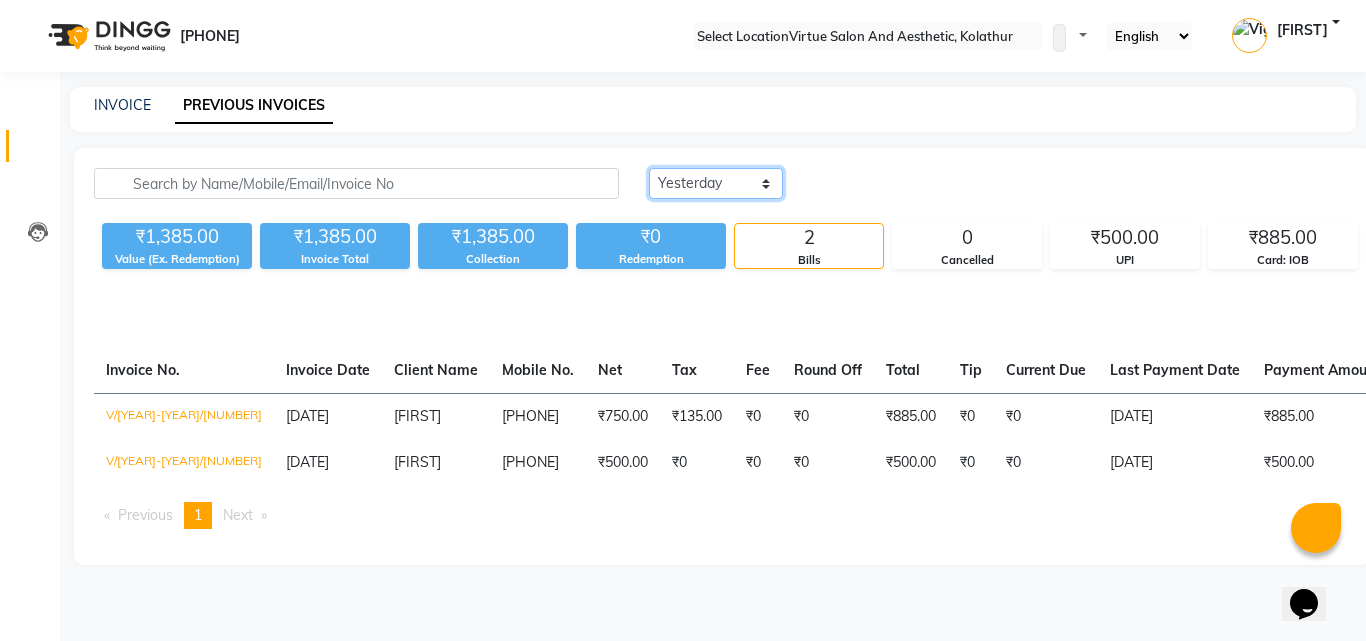 click on "Today Yesterday Custom Range" at bounding box center (716, 183) 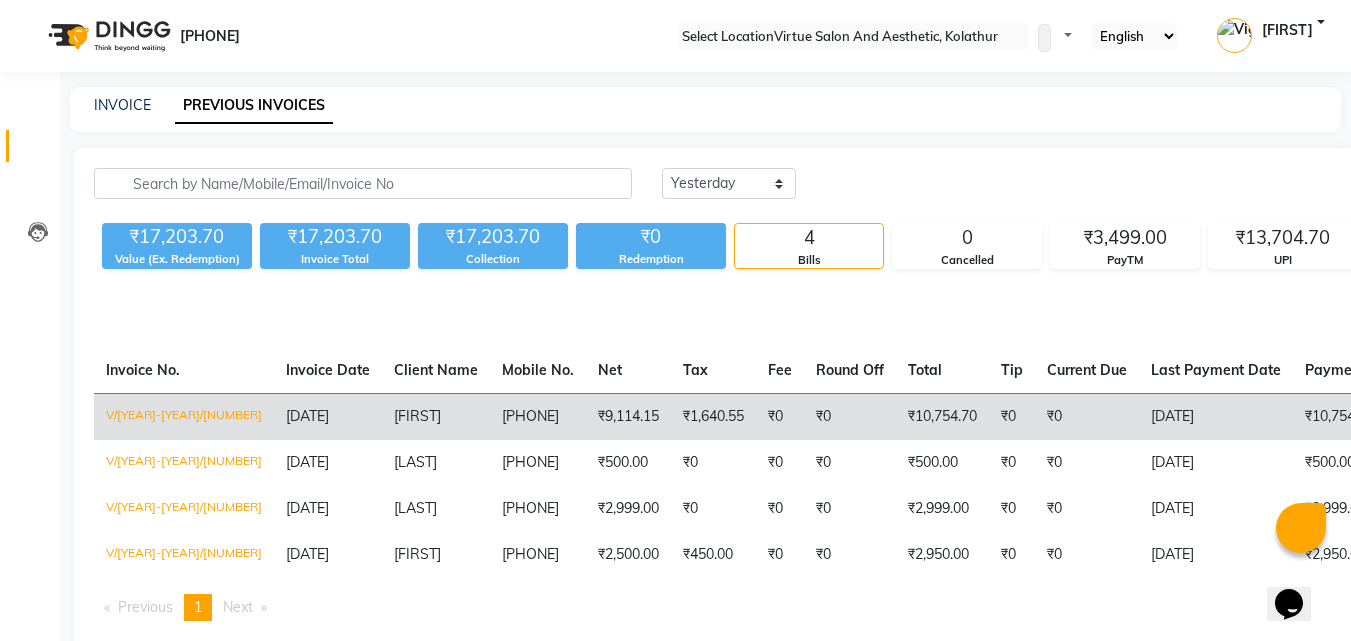 click on "Jeevitha" at bounding box center (436, 416) 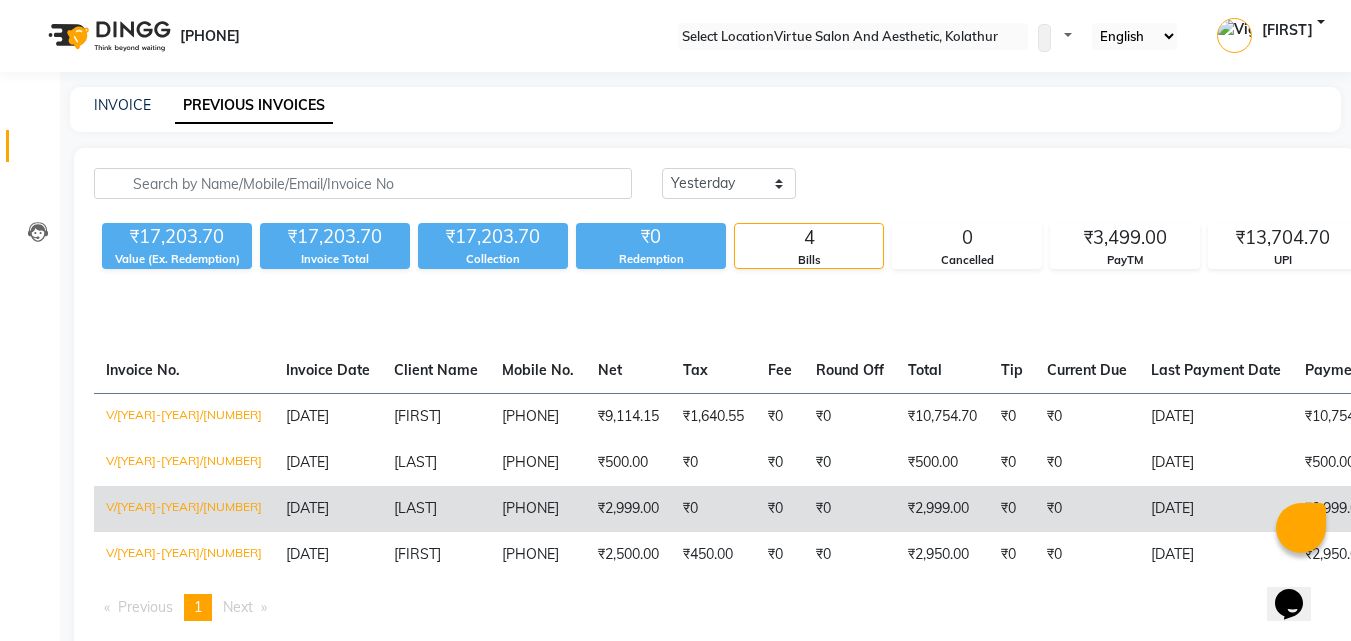 click on "₹2,999.00" at bounding box center [628, 416] 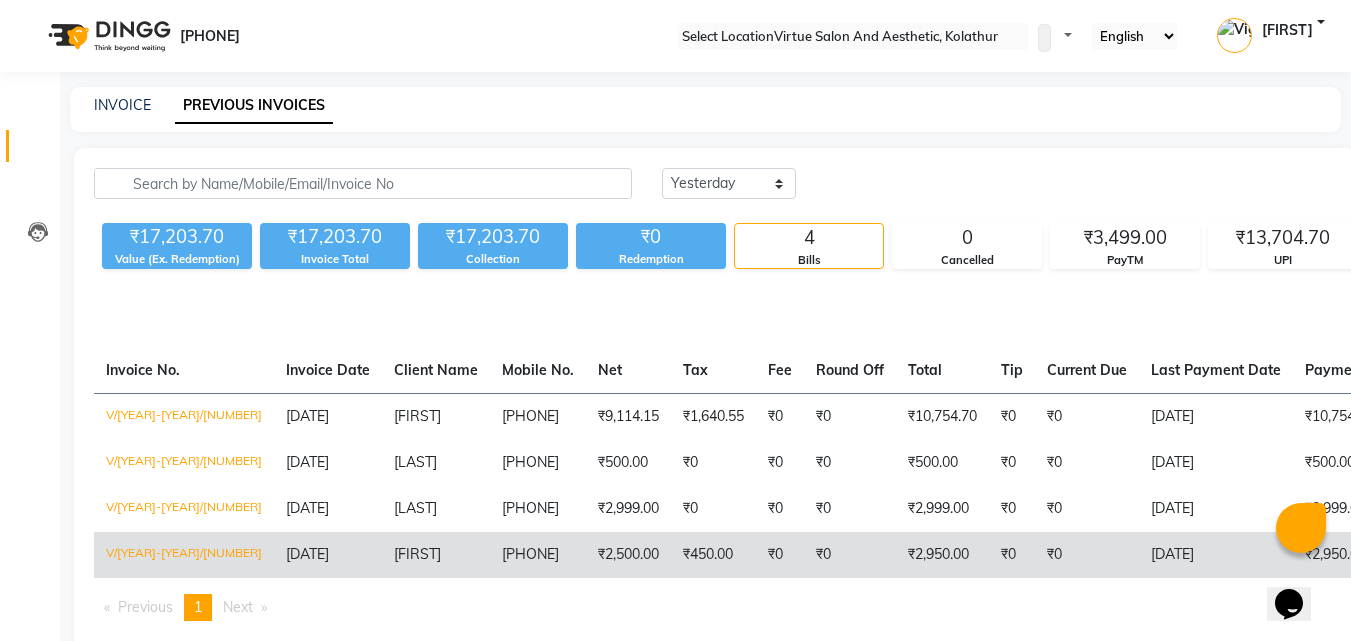 click on "₹450.00" at bounding box center (713, 416) 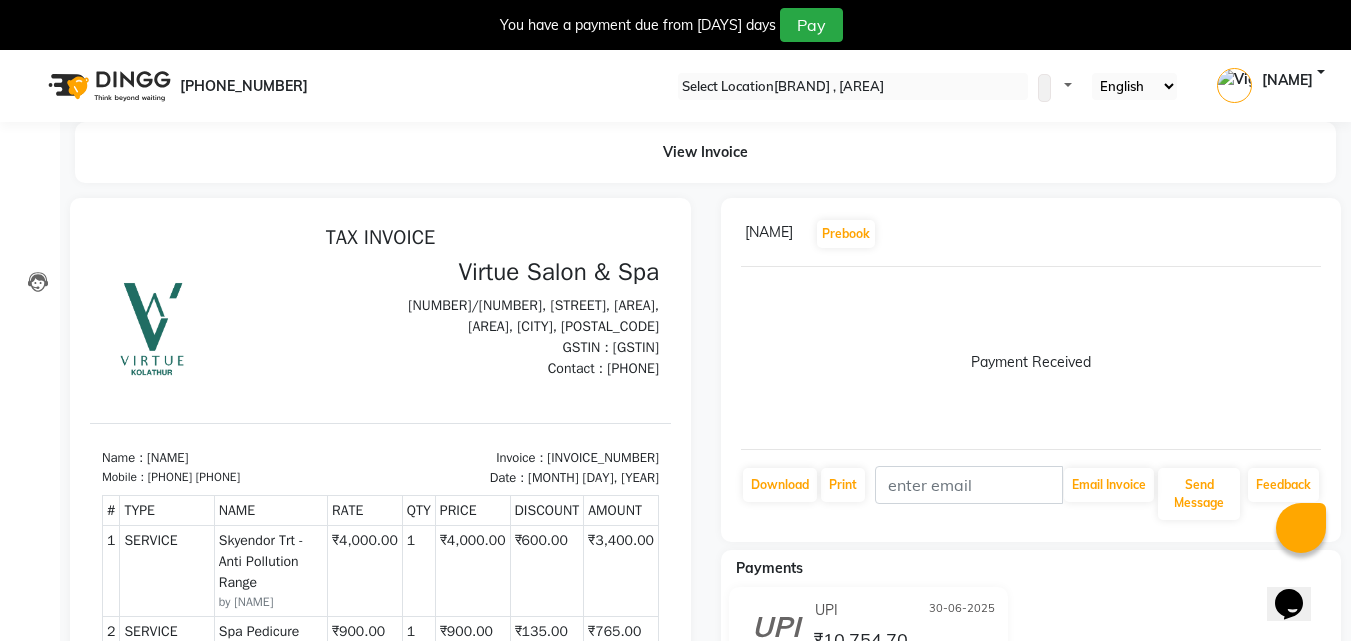 scroll, scrollTop: 0, scrollLeft: 0, axis: both 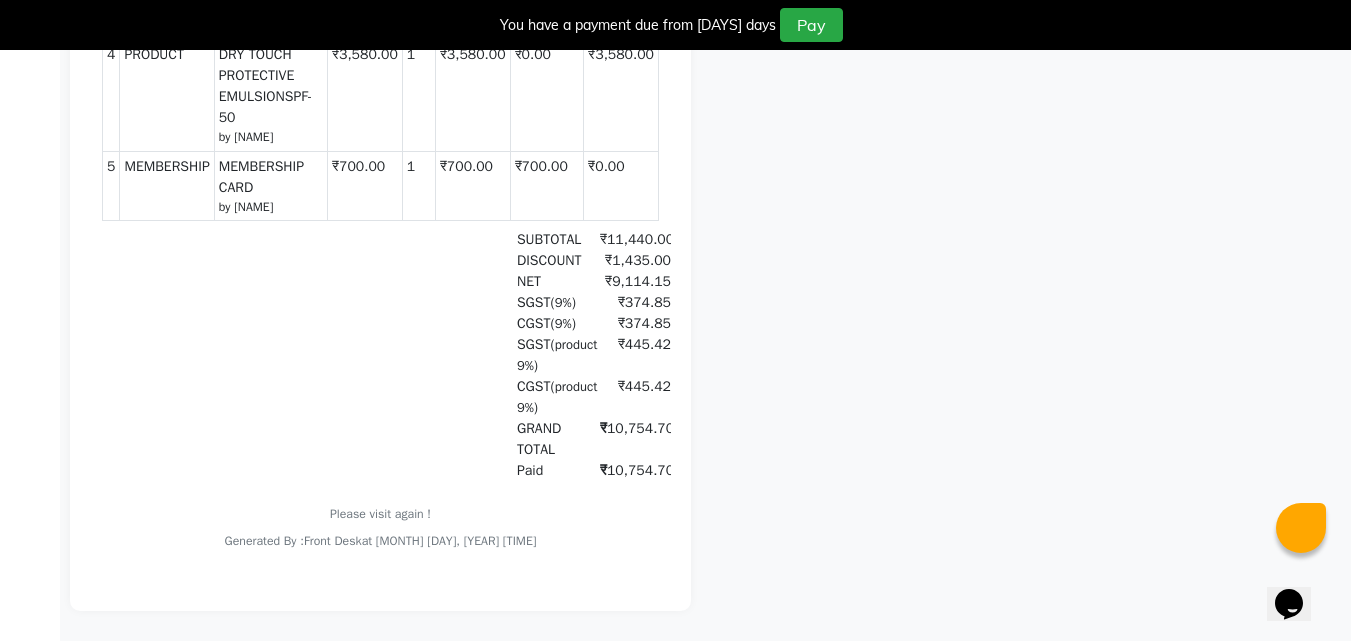 drag, startPoint x: 542, startPoint y: 77, endPoint x: 546, endPoint y: 1001, distance: 924.00867 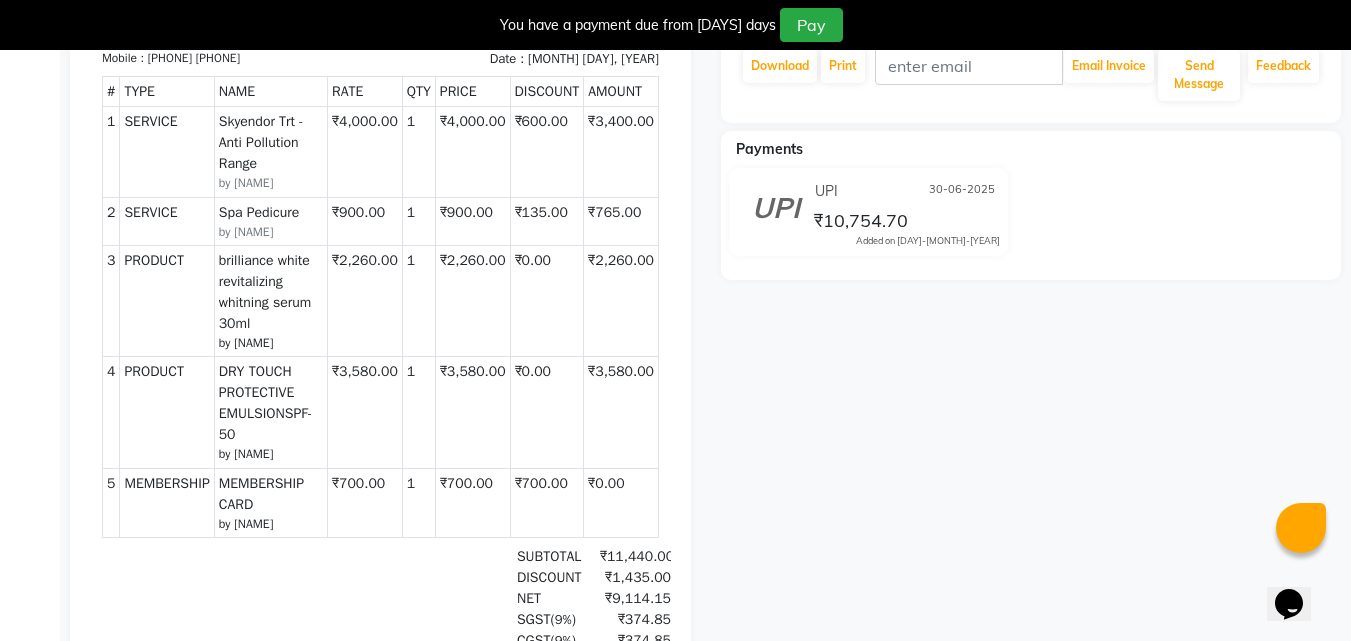 drag, startPoint x: 428, startPoint y: 962, endPoint x: 407, endPoint y: 681, distance: 281.7836 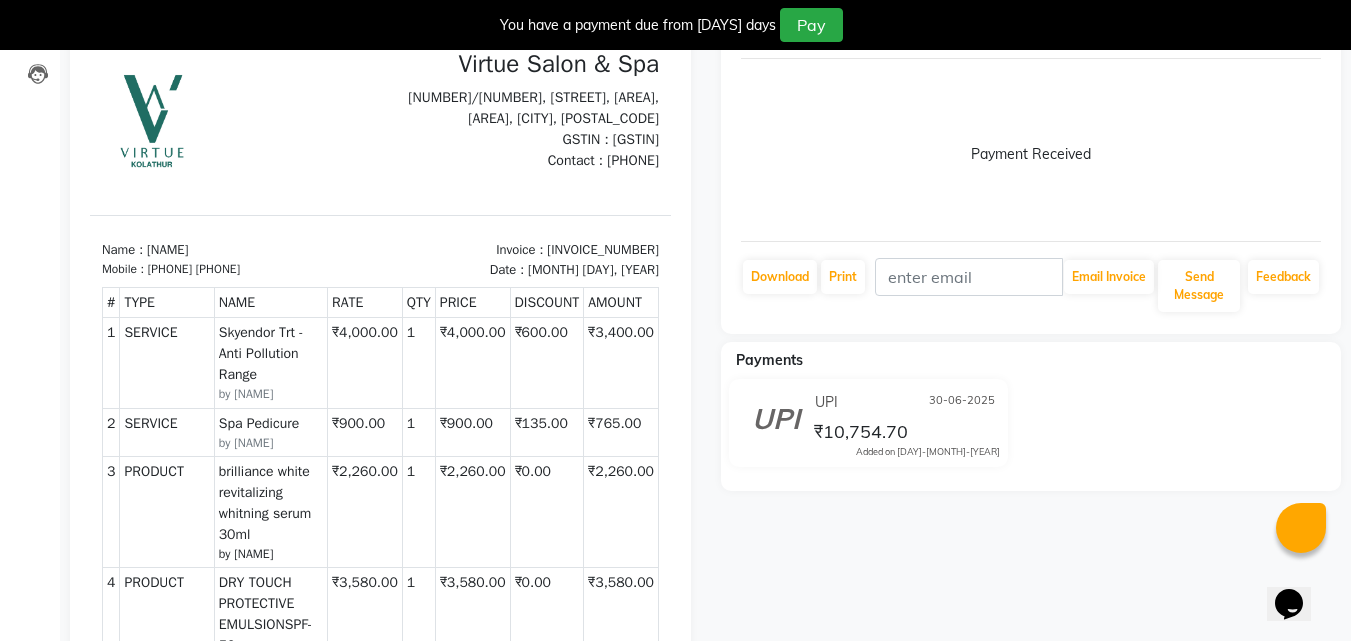 scroll, scrollTop: 289, scrollLeft: 0, axis: vertical 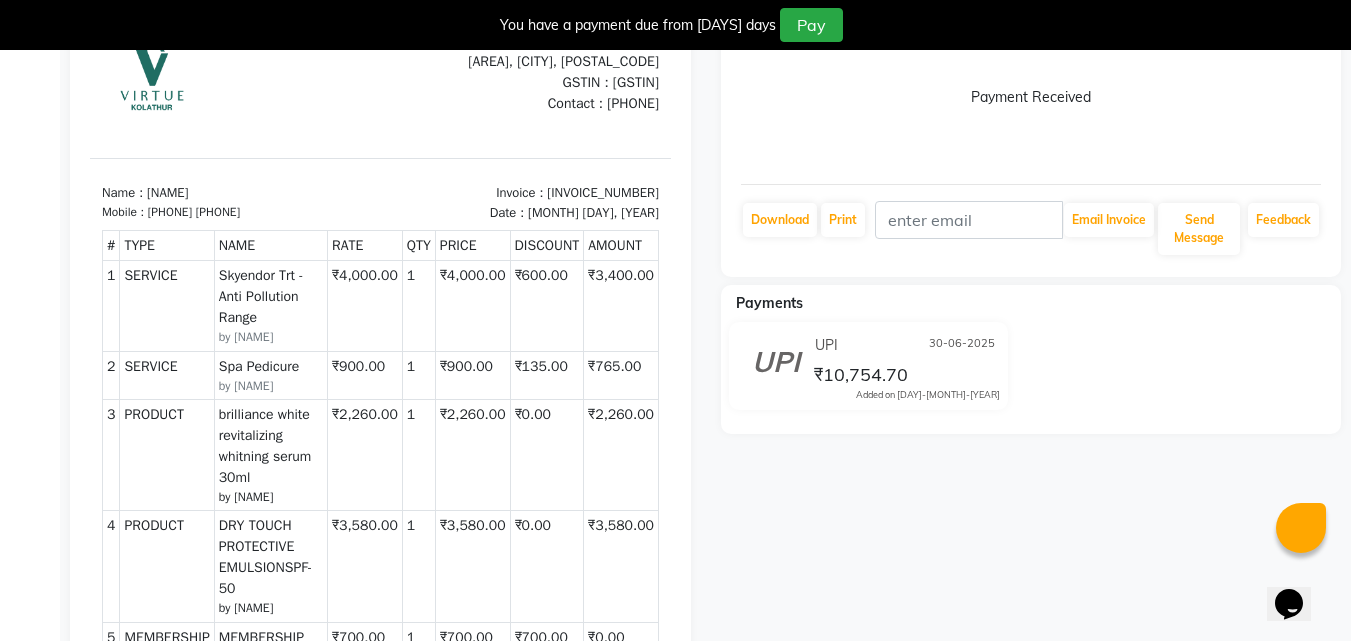 drag, startPoint x: 750, startPoint y: 193, endPoint x: 731, endPoint y: 94, distance: 100.80675 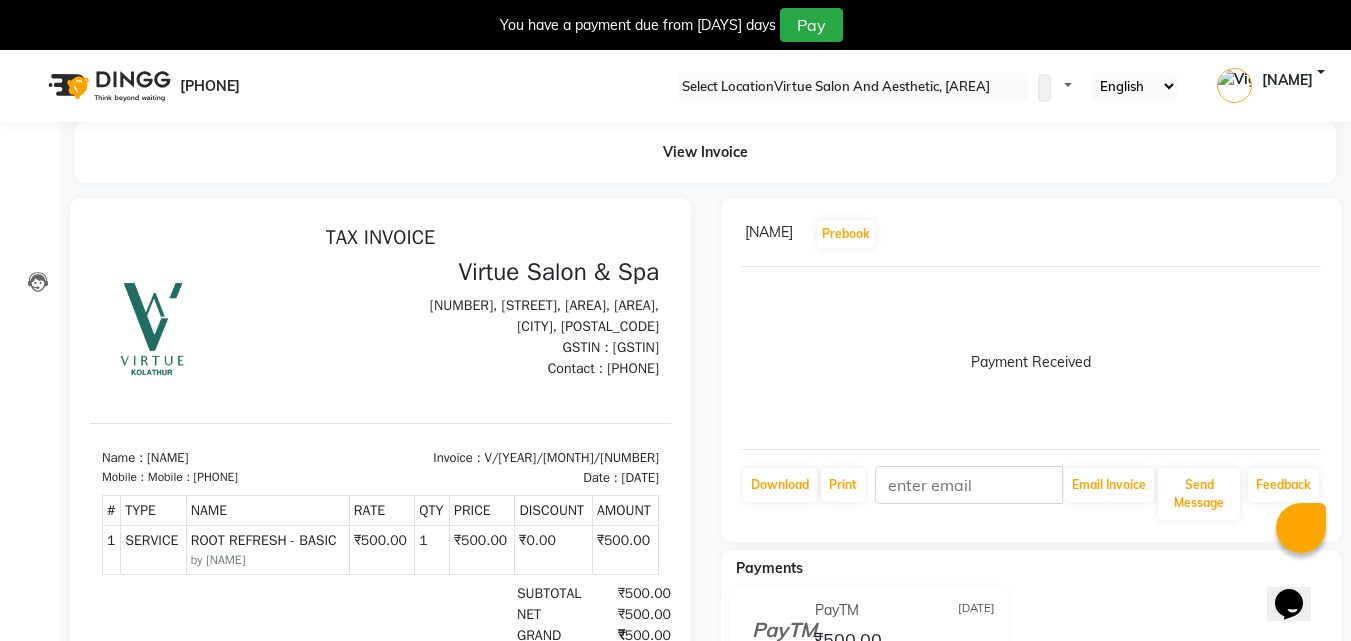 scroll, scrollTop: 0, scrollLeft: 0, axis: both 